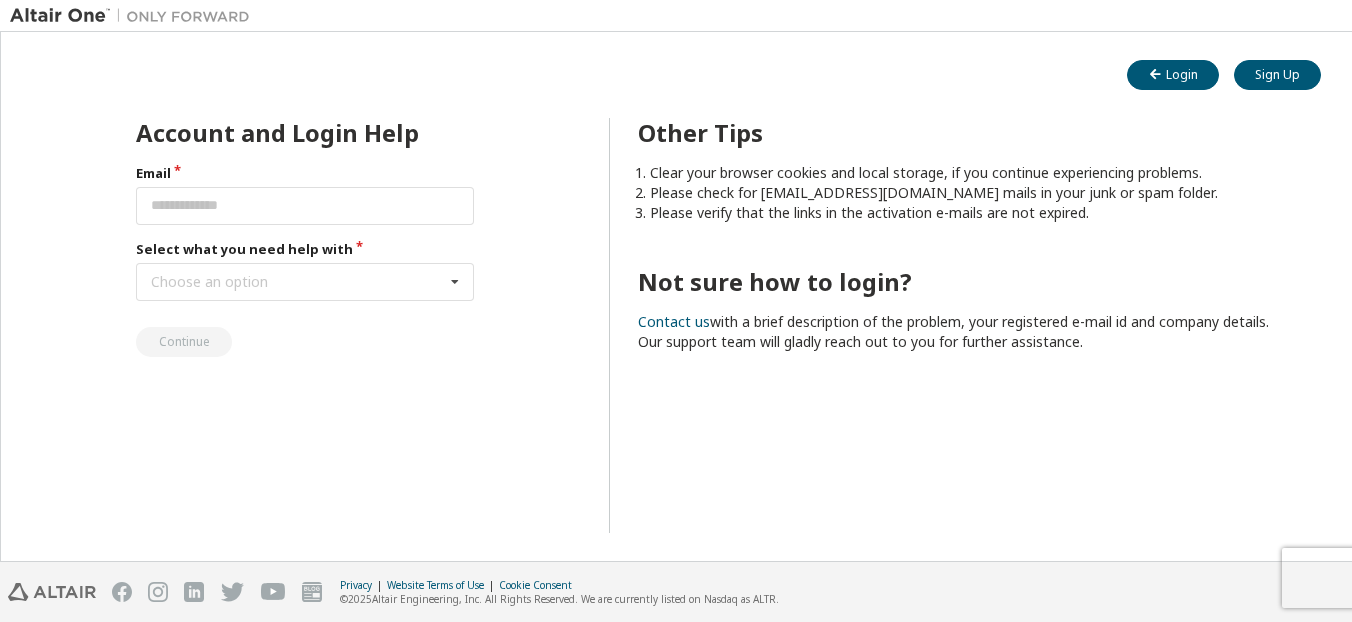 scroll, scrollTop: 0, scrollLeft: 0, axis: both 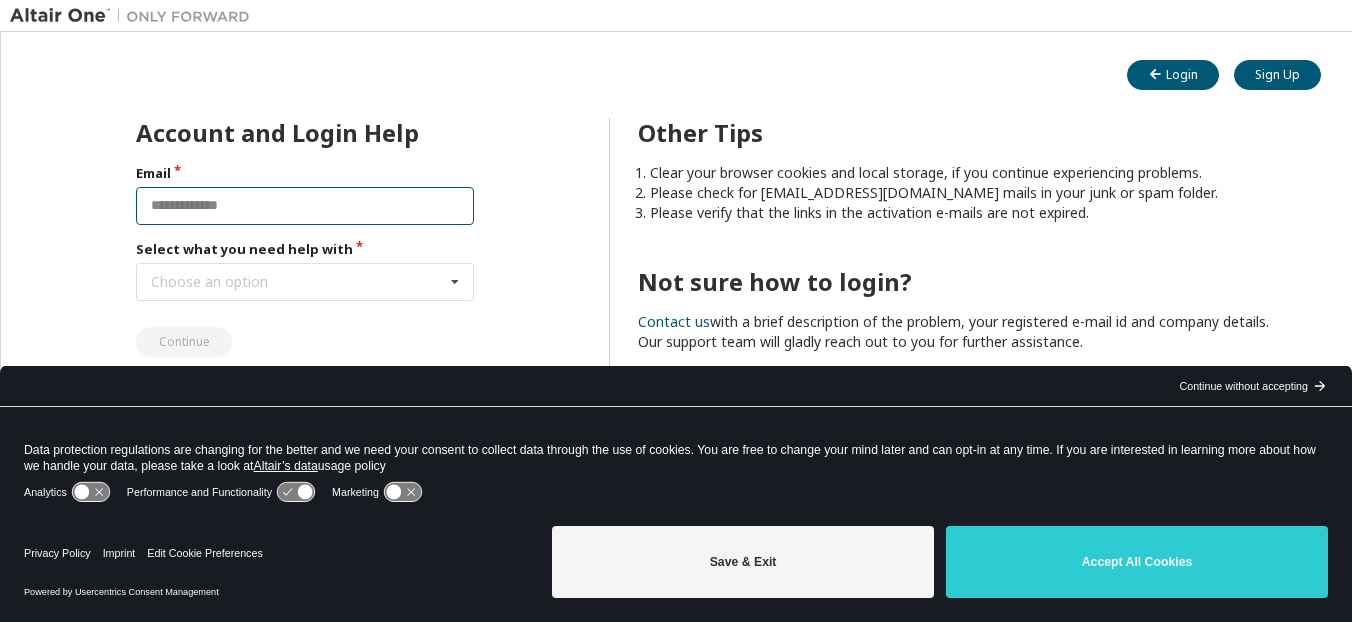 click at bounding box center (305, 206) 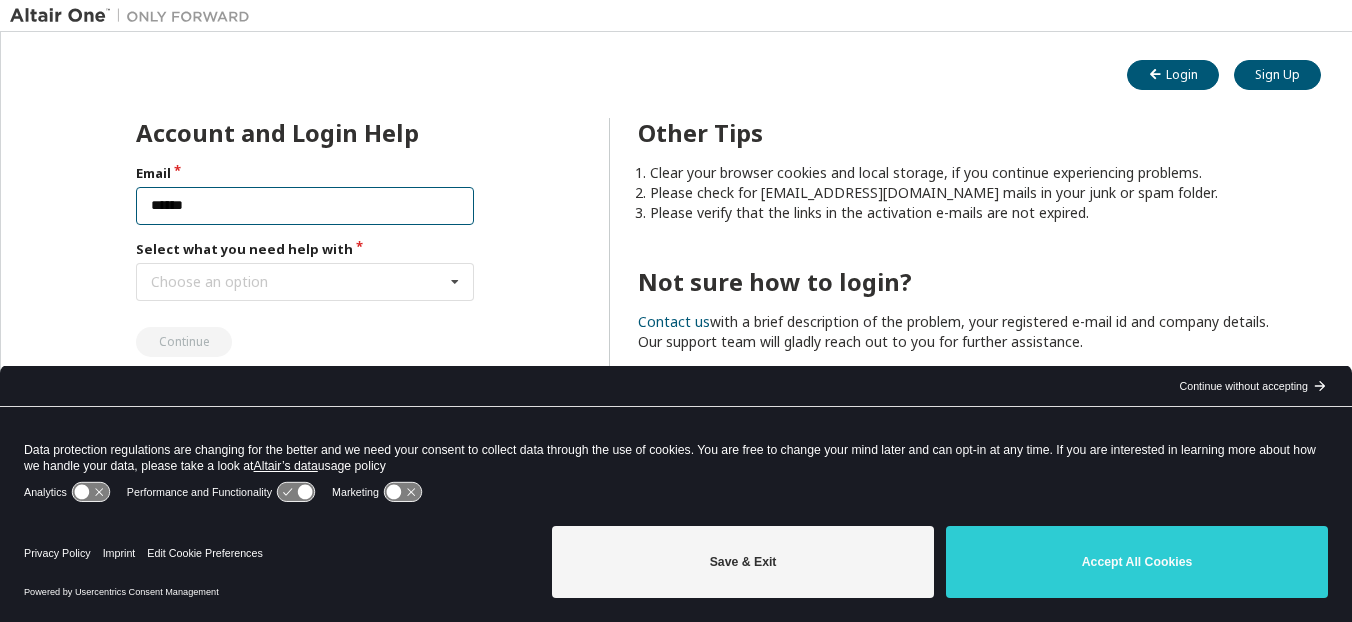 type on "**********" 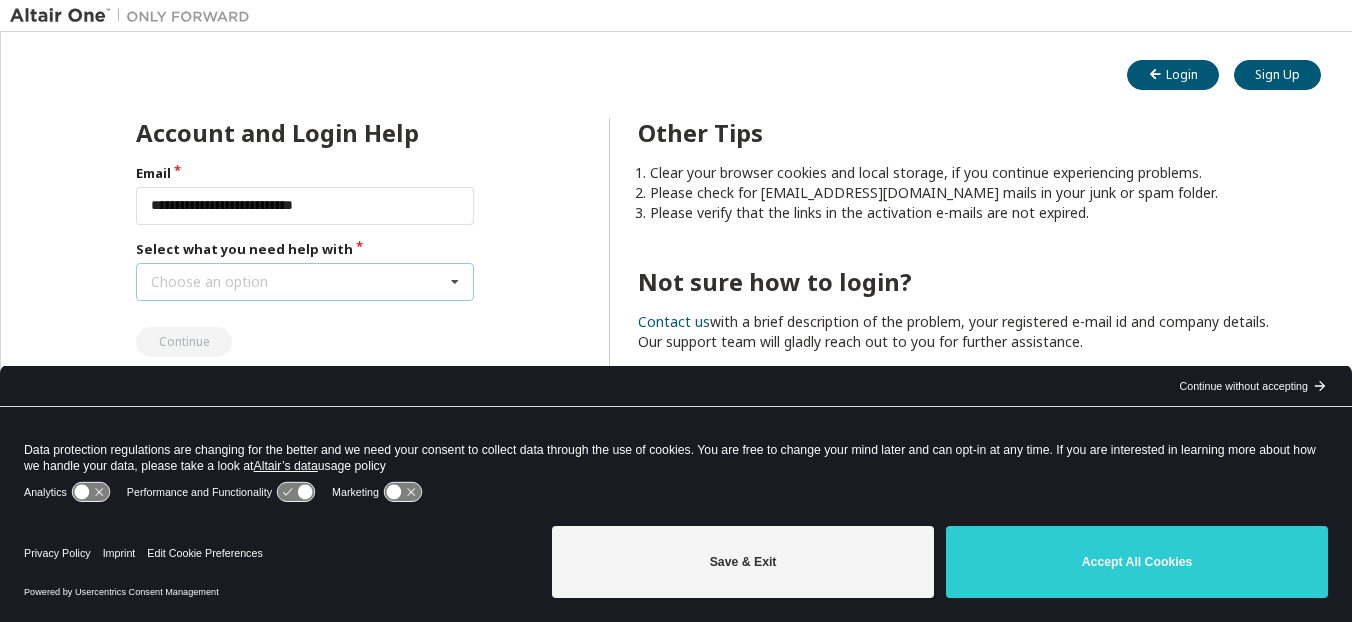 click on "Choose an option I forgot my password I did not receive activation mail My activation mail expired My account is locked I want to reset multi-factor authentication I don't know but can't login" at bounding box center [305, 282] 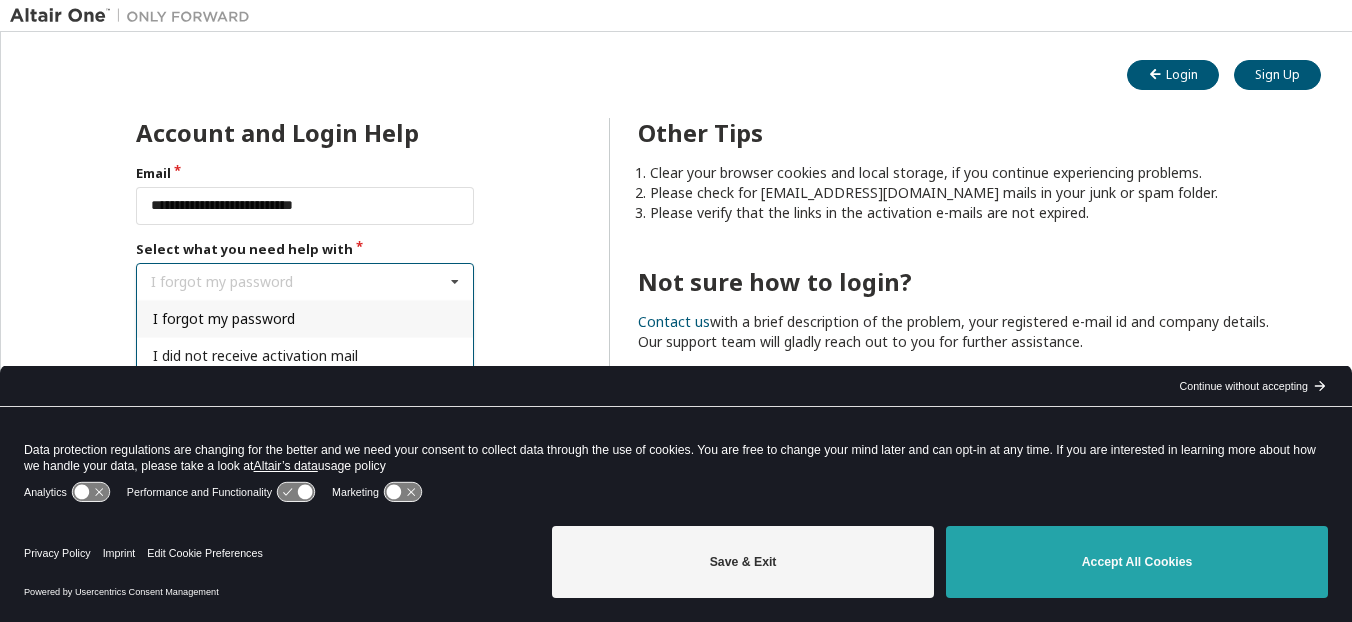 click on "Accept All Cookies" at bounding box center [1137, 562] 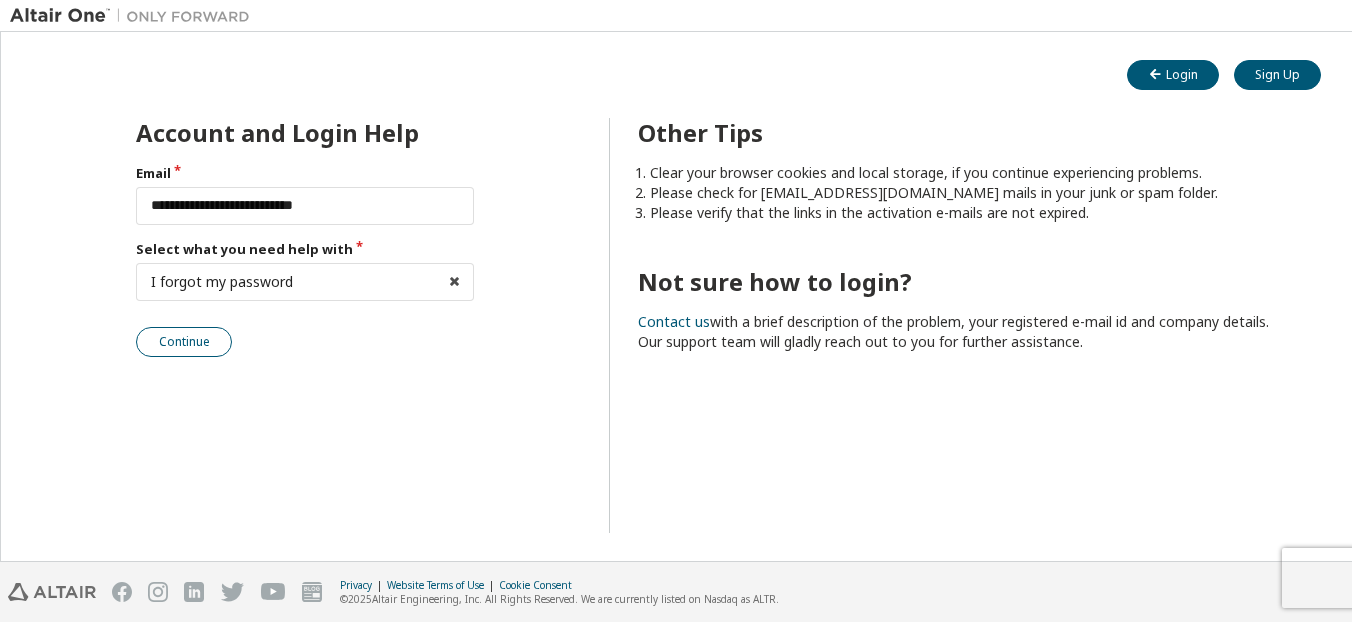 click on "Continue" at bounding box center (184, 342) 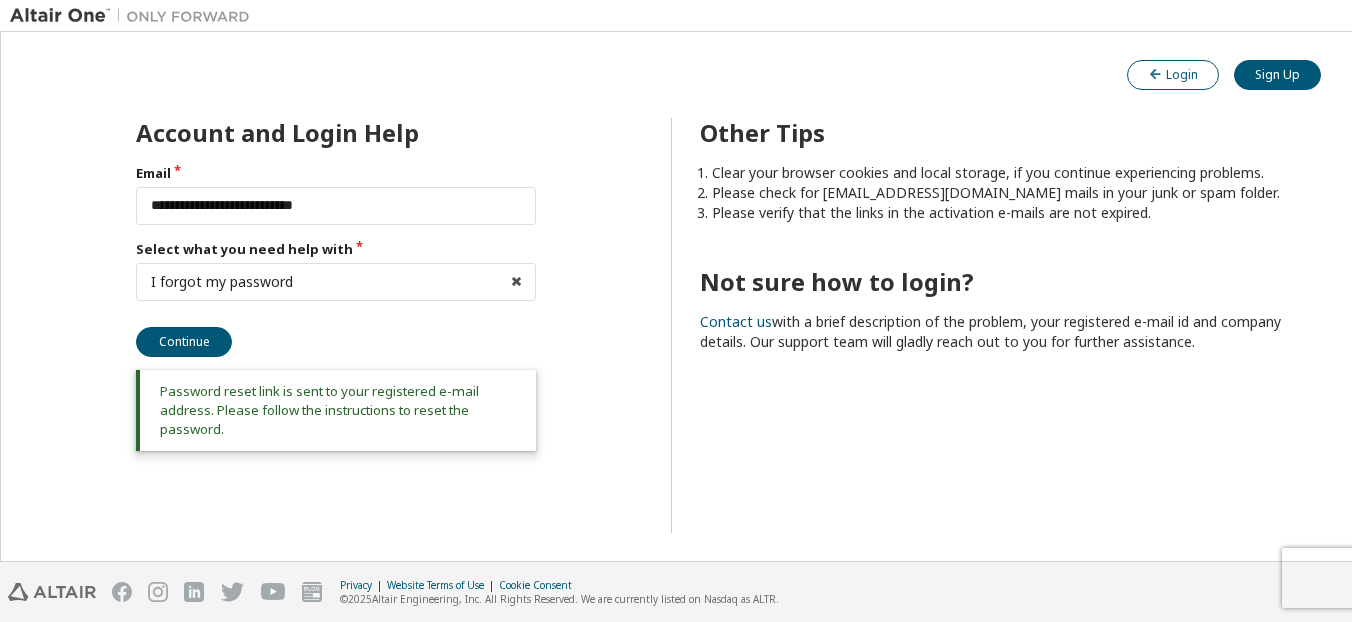 click on "Login" at bounding box center (1173, 74) 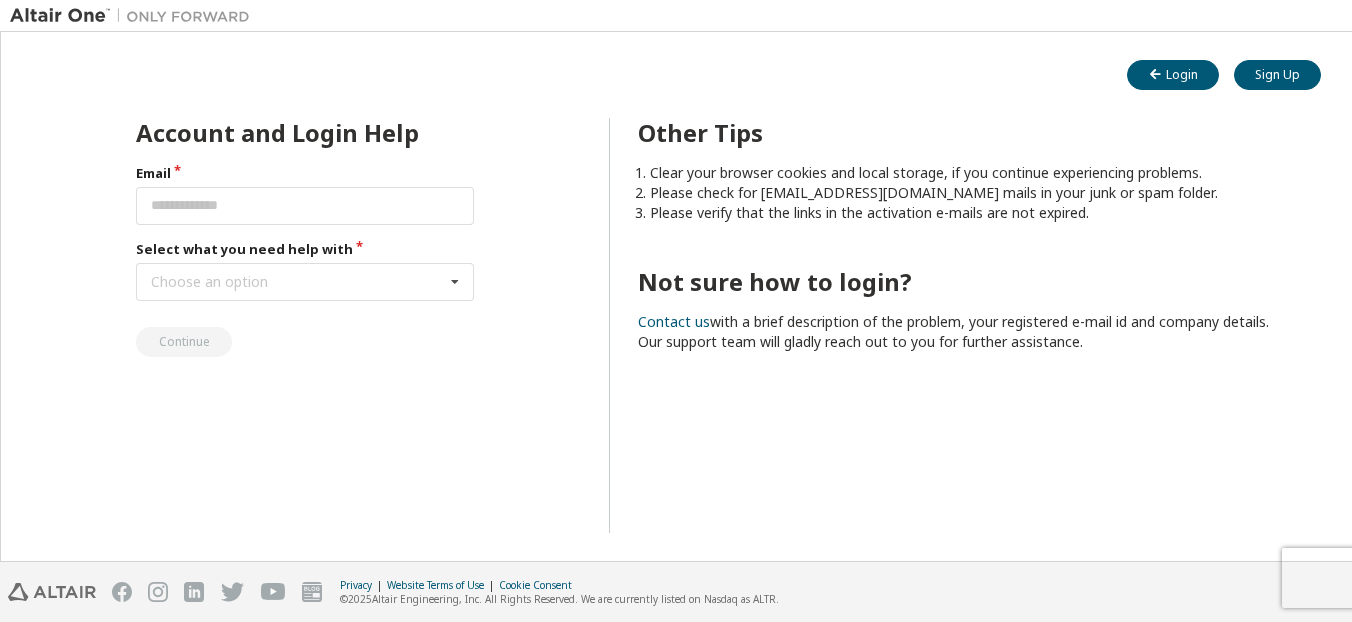 scroll, scrollTop: 0, scrollLeft: 0, axis: both 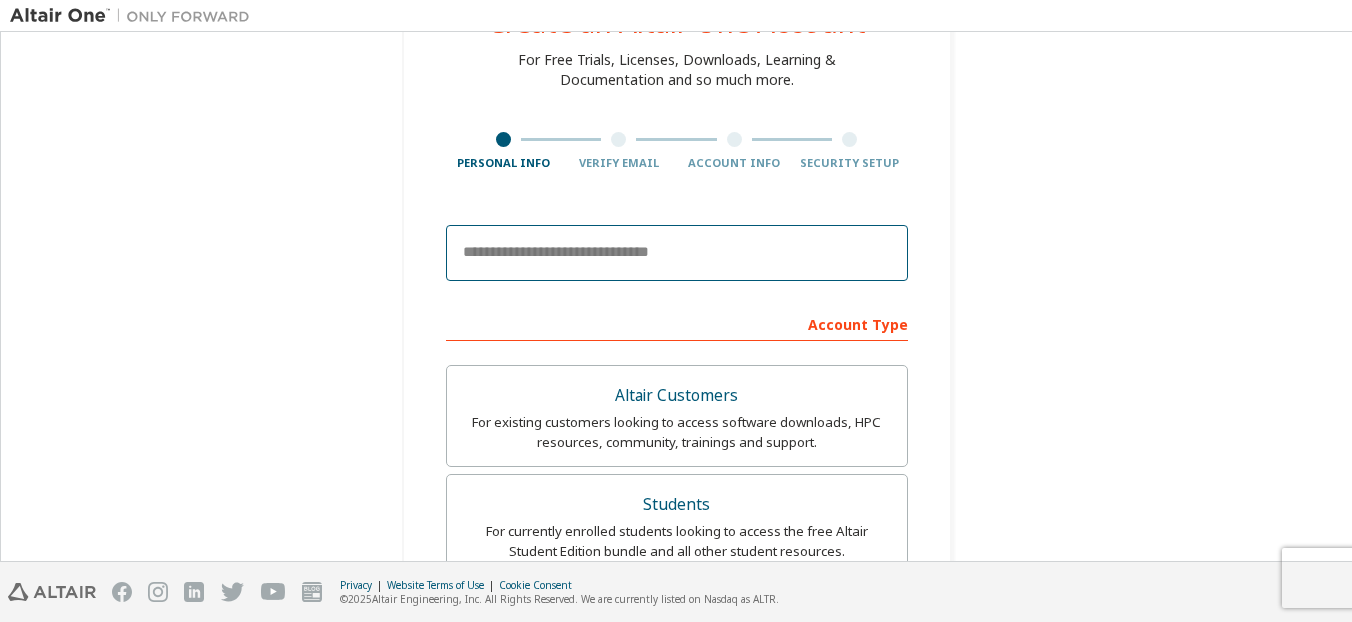 click at bounding box center (677, 253) 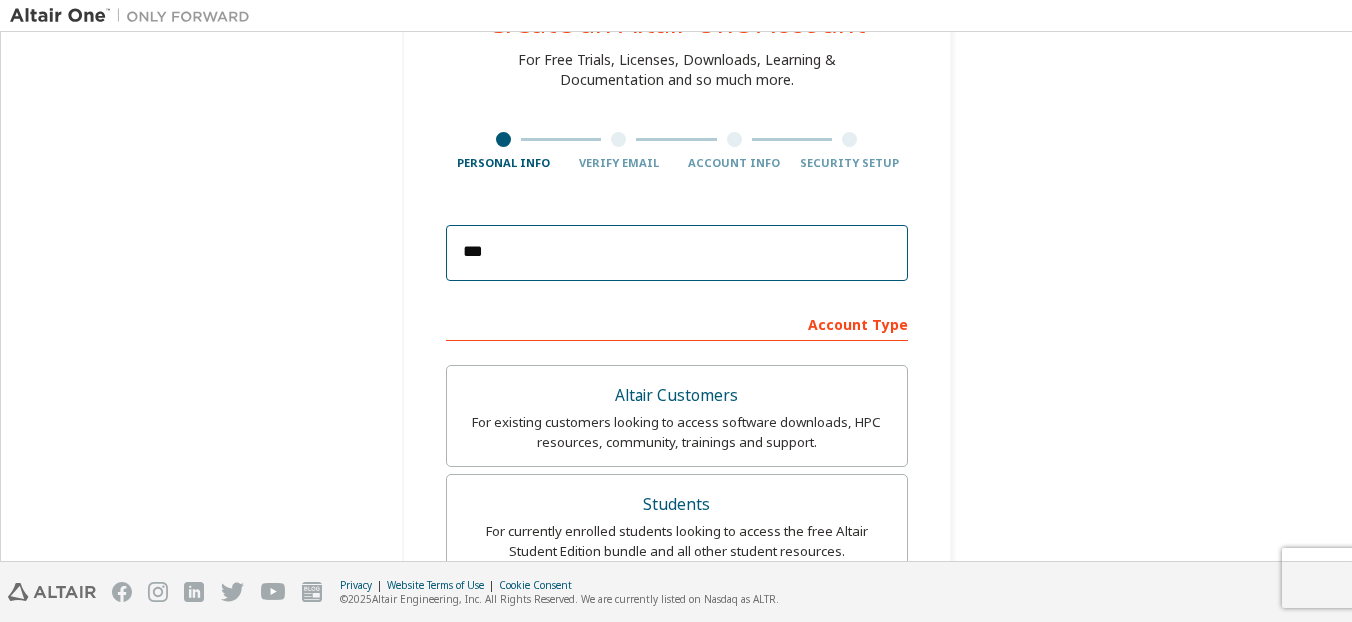 type on "**********" 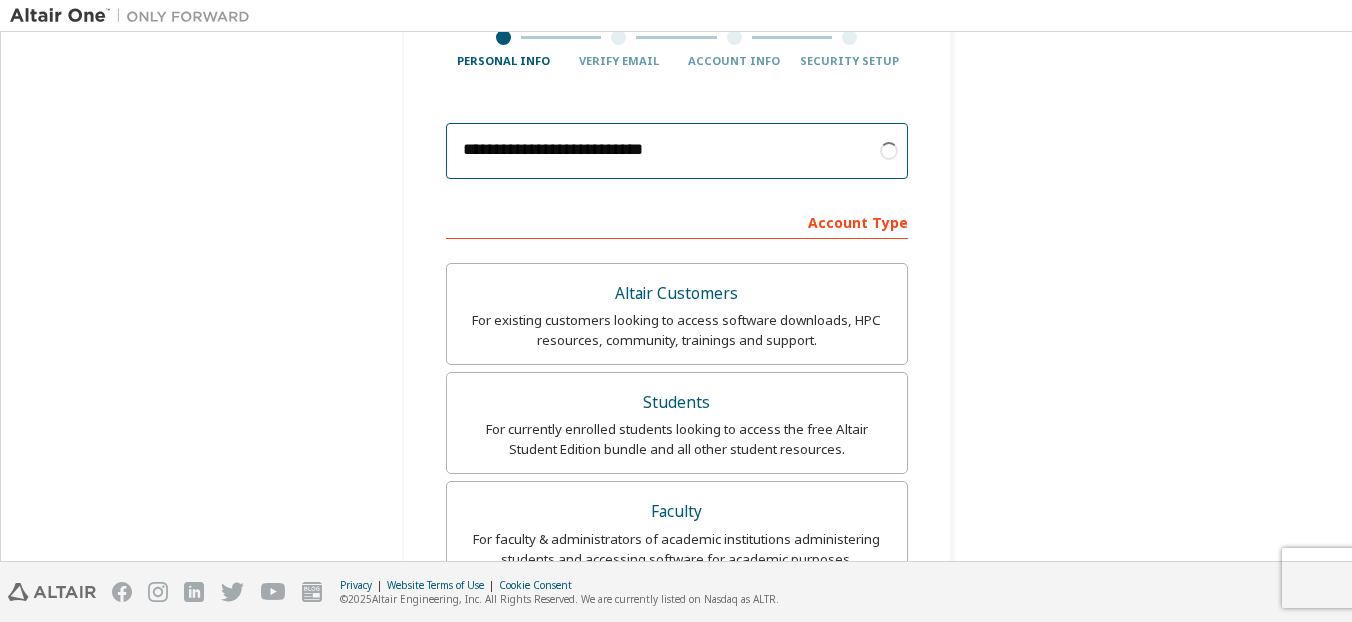 scroll, scrollTop: 260, scrollLeft: 0, axis: vertical 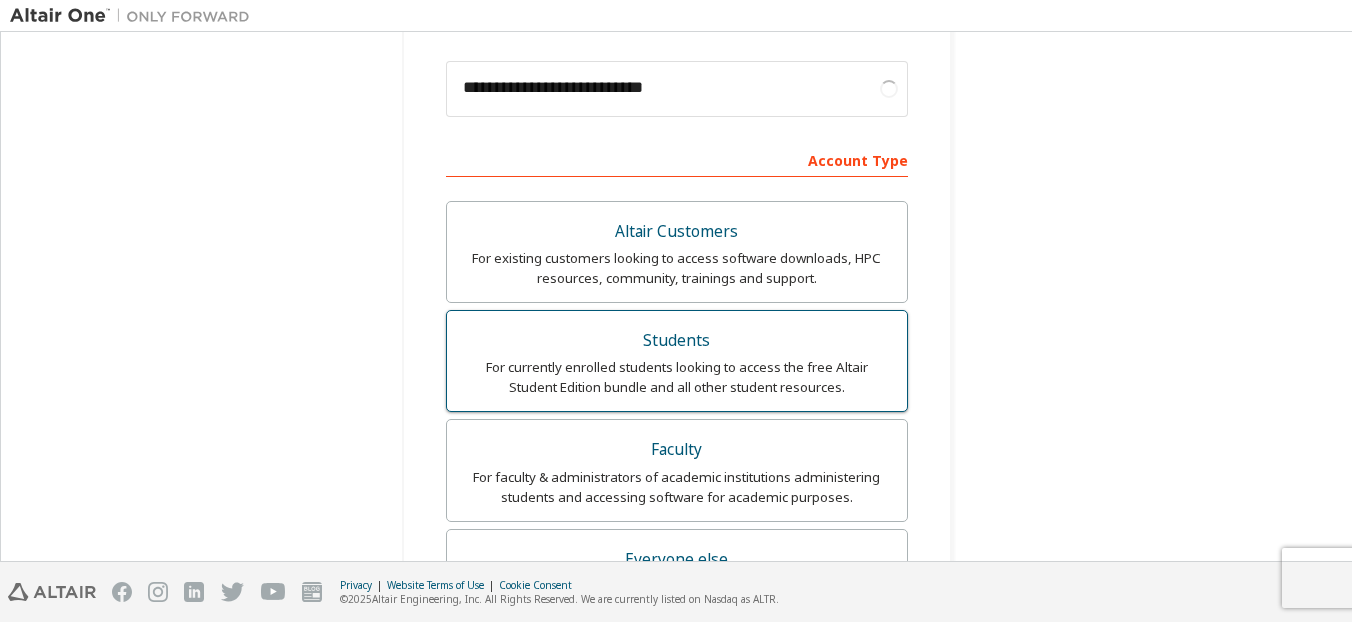 click on "Students" at bounding box center [677, 341] 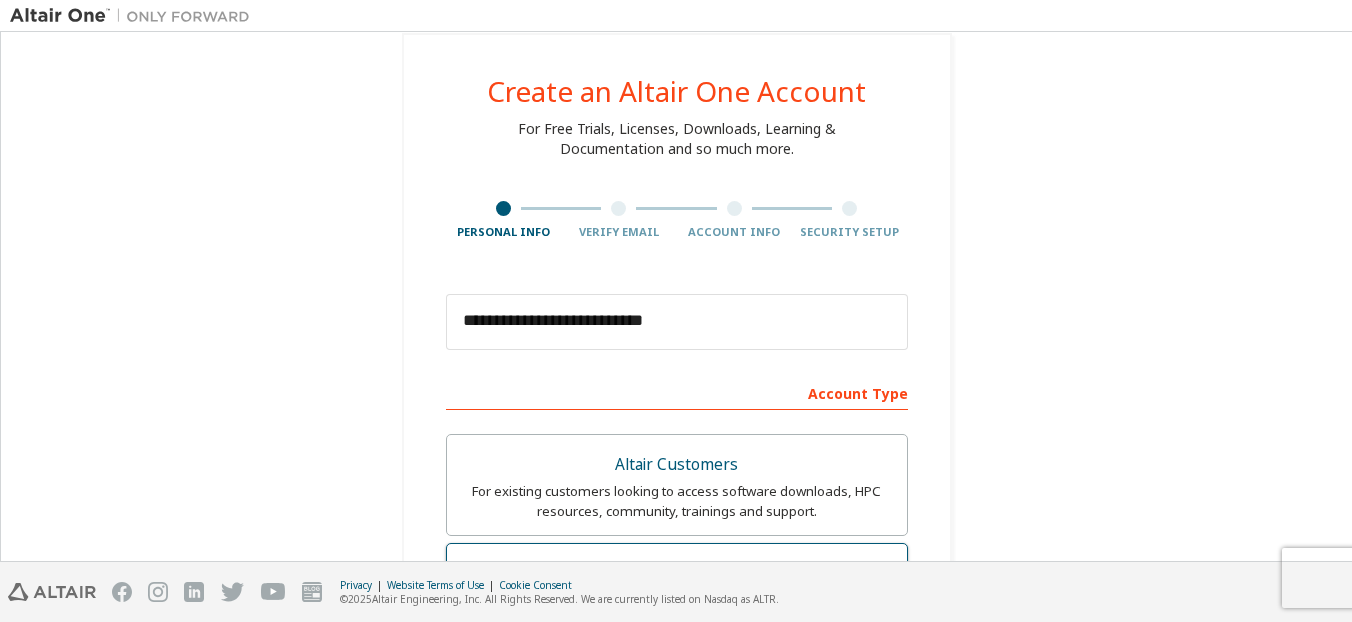 scroll, scrollTop: 16, scrollLeft: 0, axis: vertical 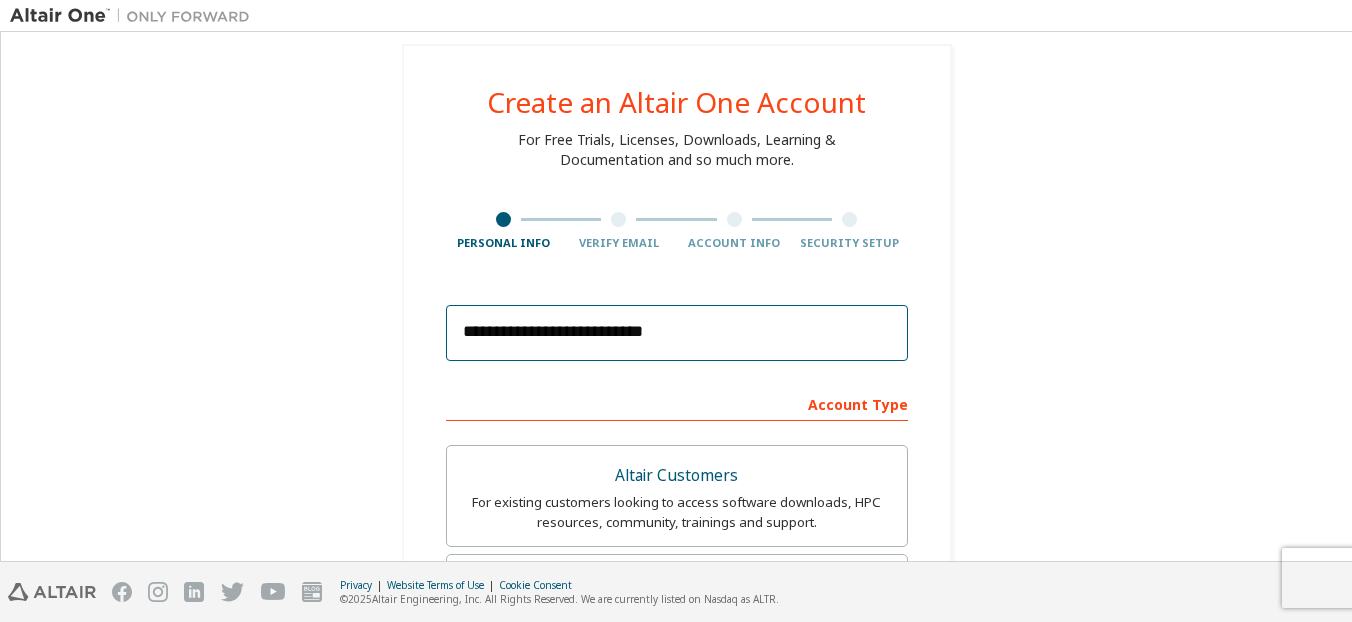 click on "**********" at bounding box center [677, 333] 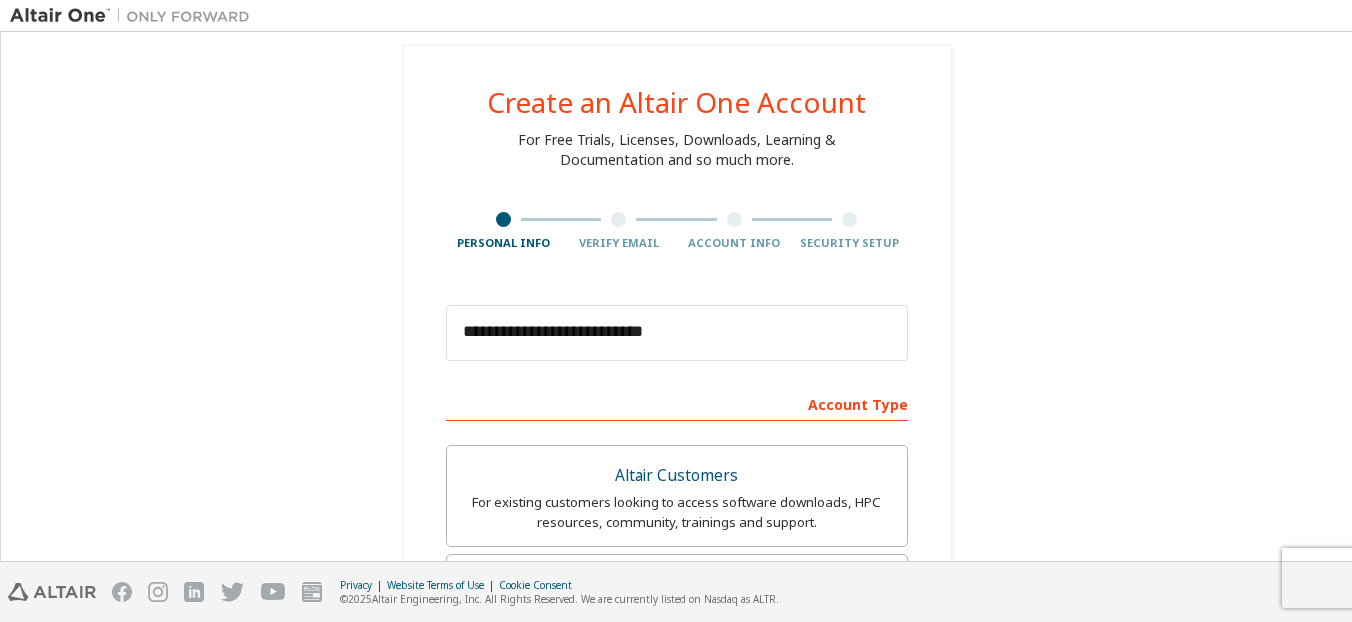 click on "**********" at bounding box center [676, 633] 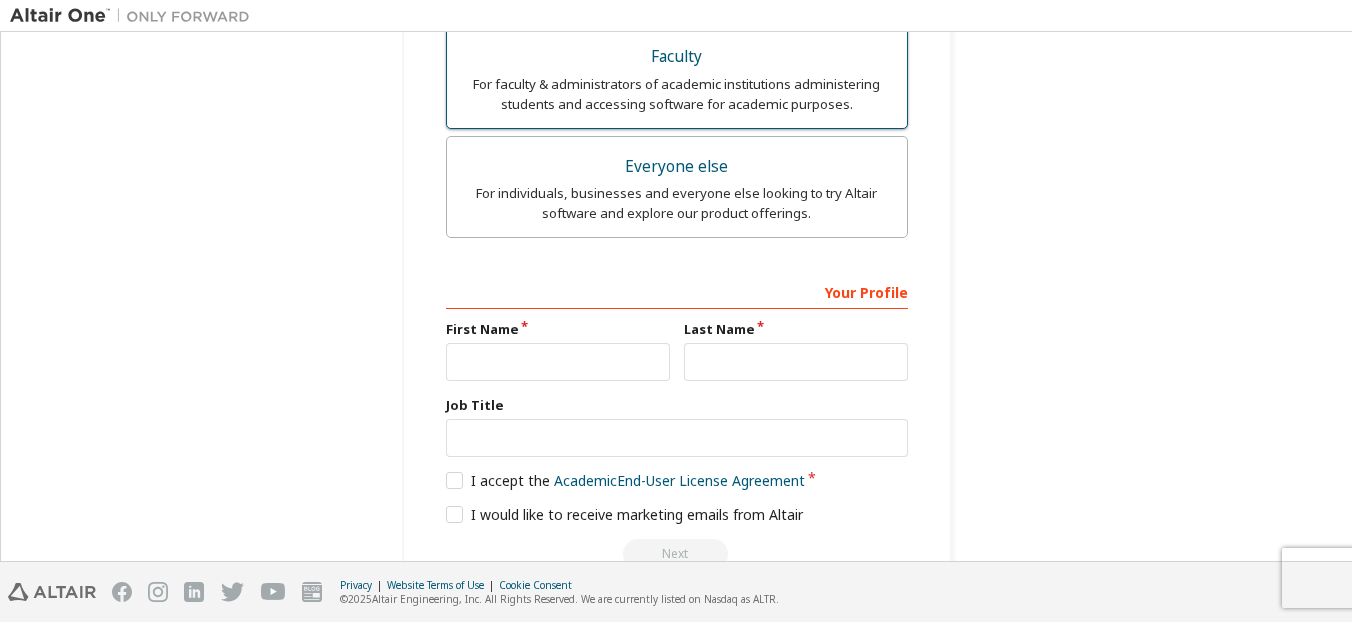 scroll, scrollTop: 705, scrollLeft: 0, axis: vertical 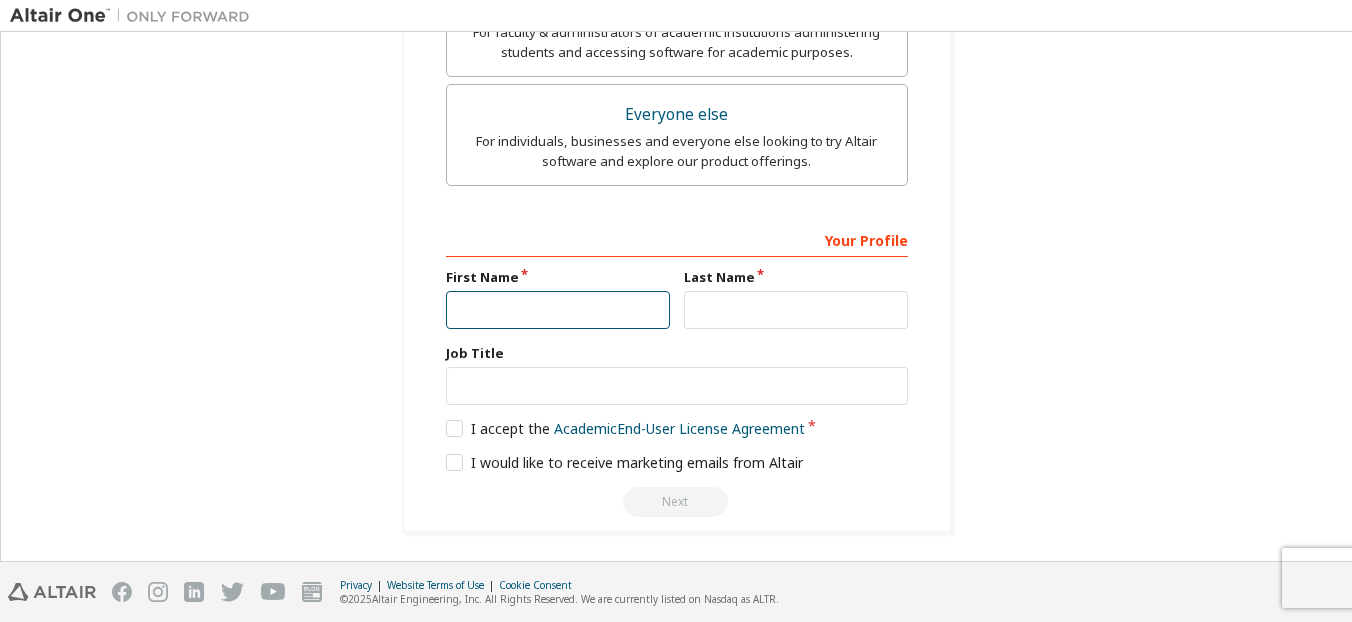 click at bounding box center (558, 310) 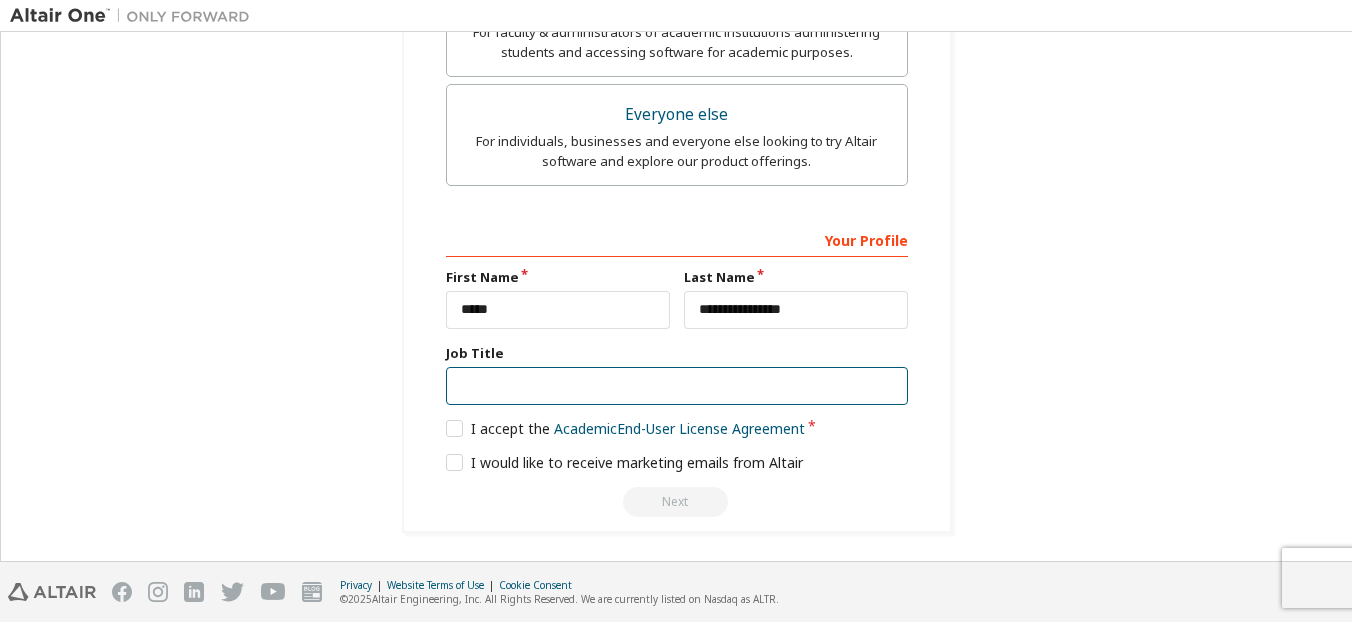 click at bounding box center [677, 386] 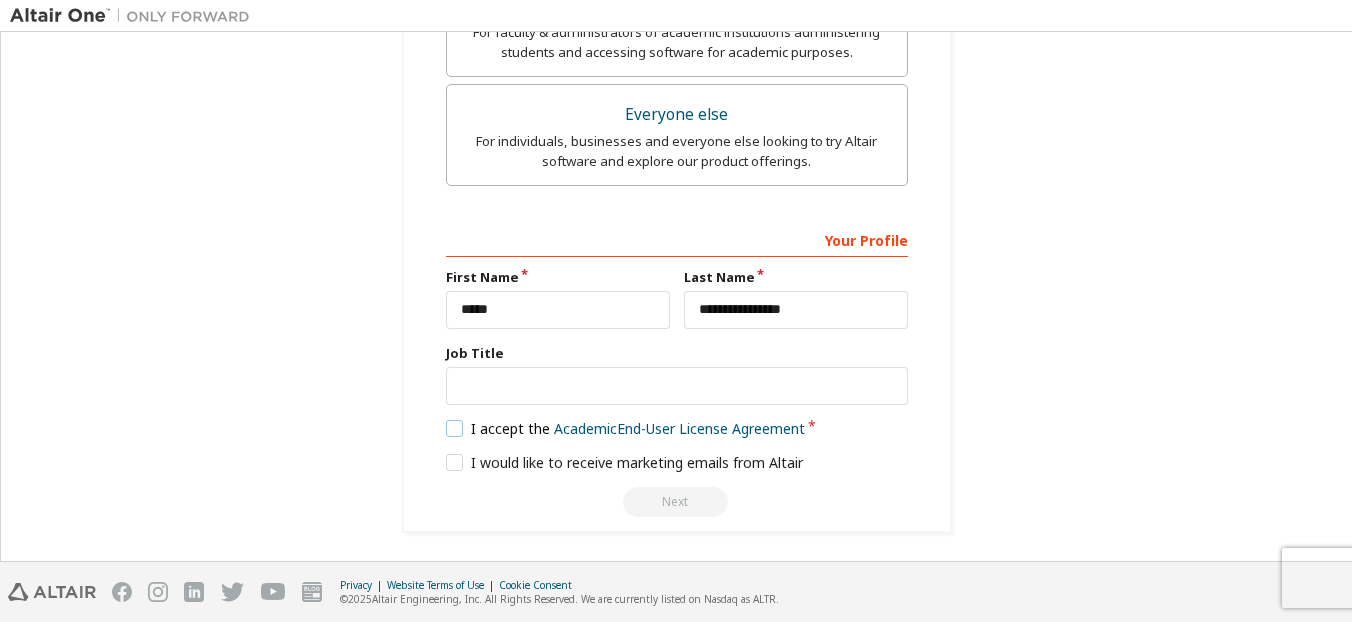 click on "I accept the   Academic   End-User License Agreement" at bounding box center (626, 428) 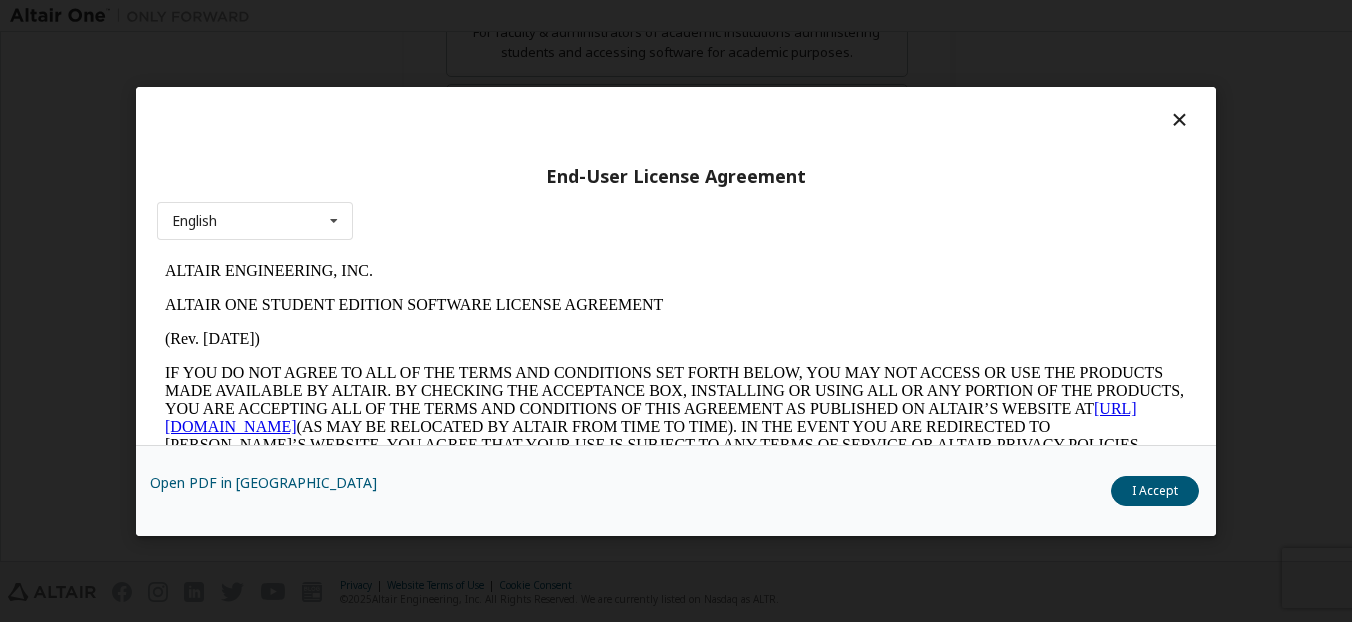 scroll, scrollTop: 0, scrollLeft: 0, axis: both 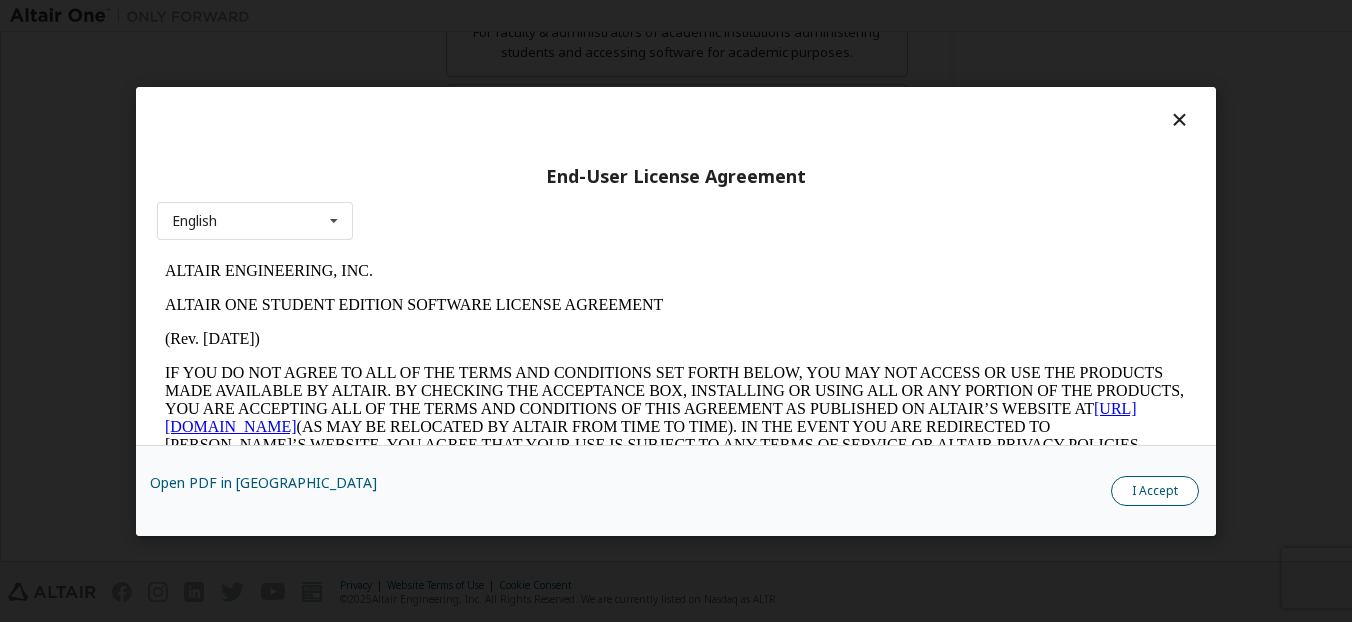 click on "I Accept" at bounding box center [1155, 490] 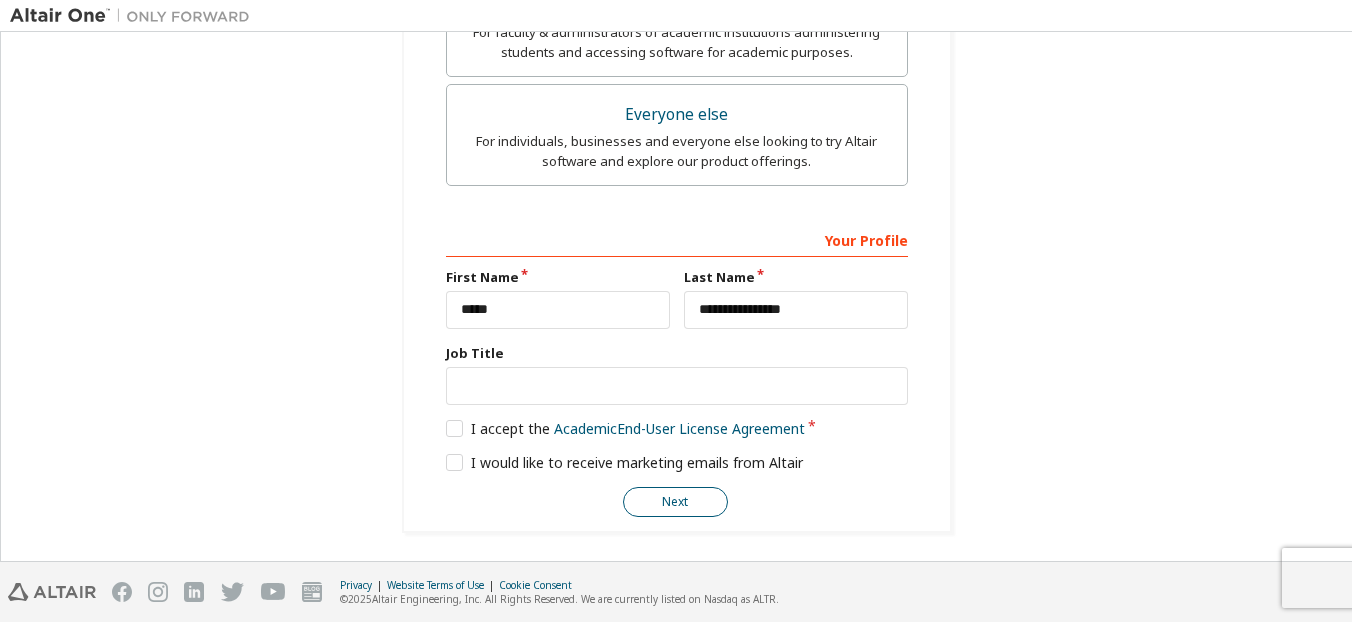 click on "Next" at bounding box center (675, 502) 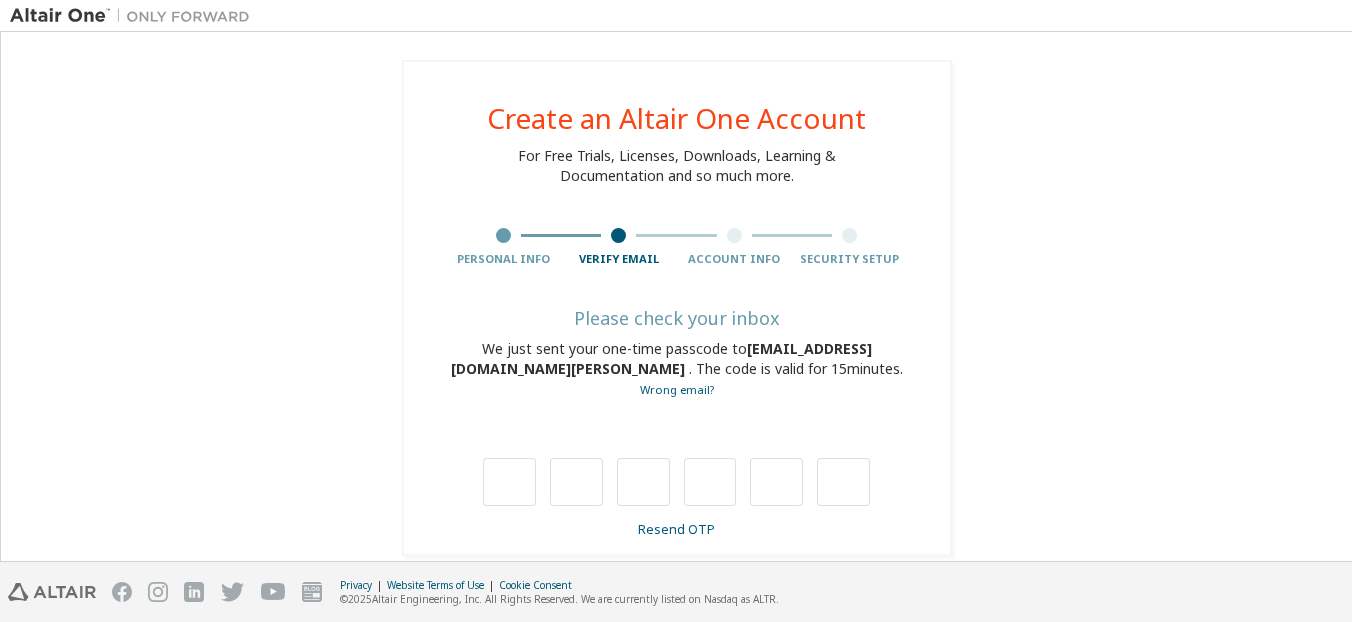 scroll, scrollTop: 23, scrollLeft: 0, axis: vertical 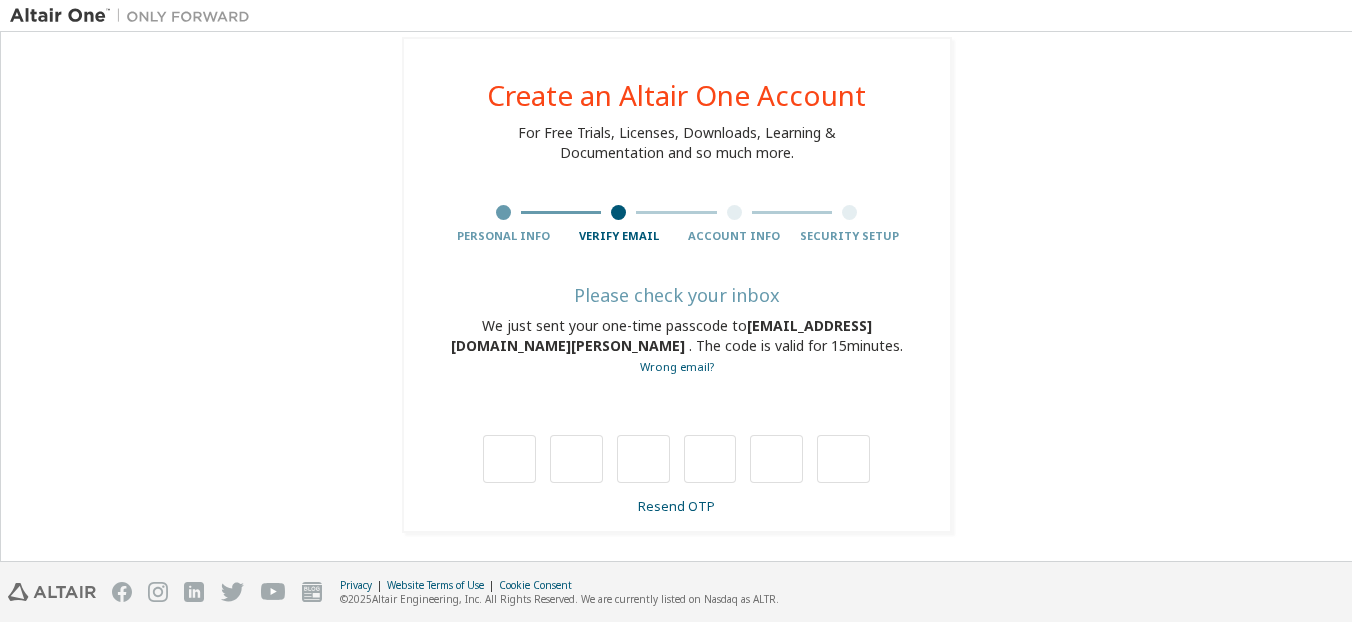 type on "*" 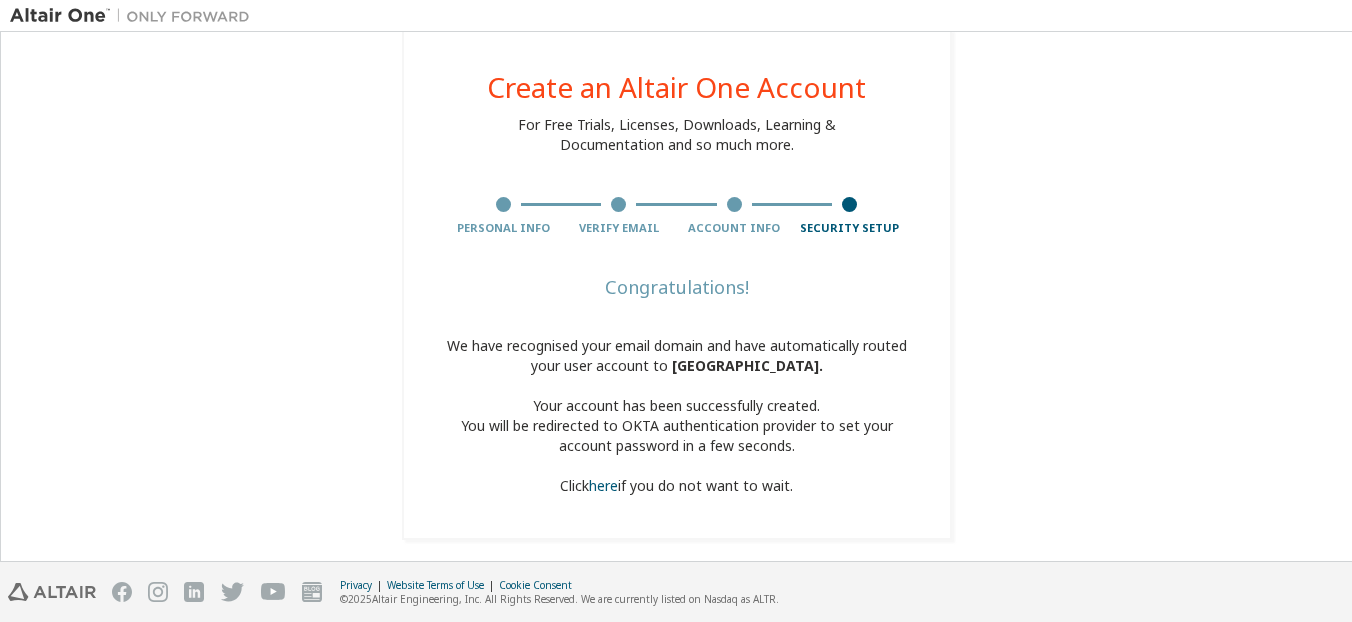 scroll, scrollTop: 38, scrollLeft: 0, axis: vertical 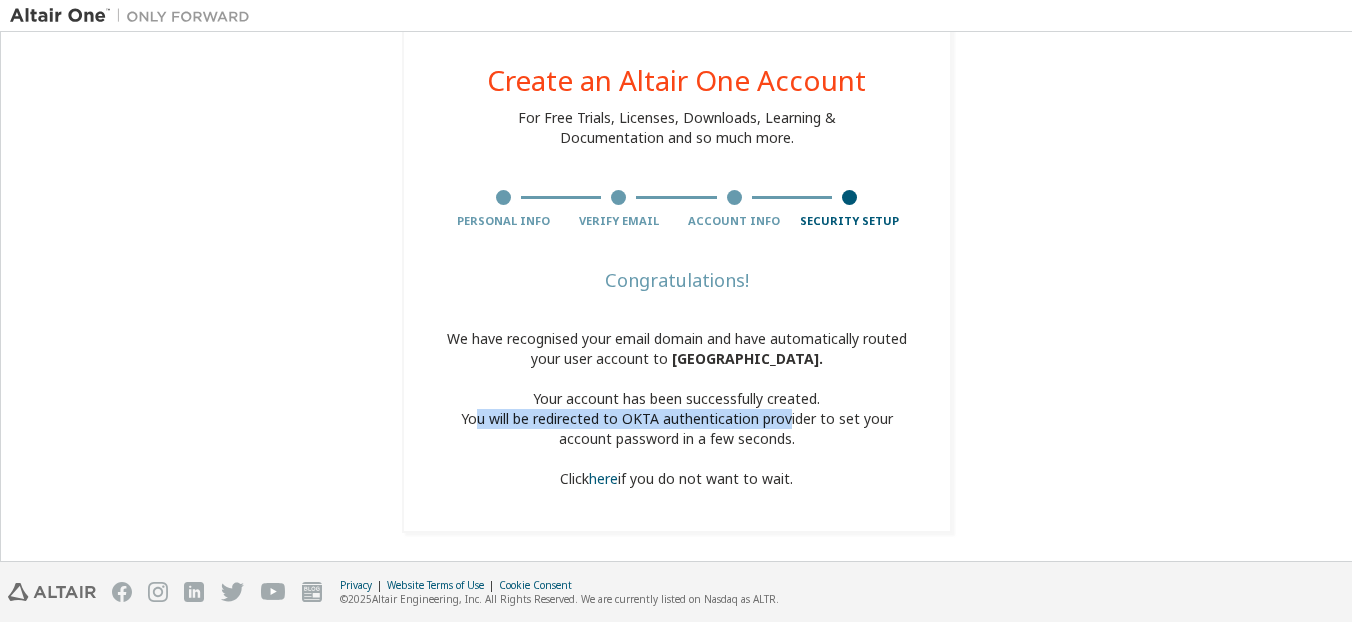 drag, startPoint x: 469, startPoint y: 416, endPoint x: 784, endPoint y: 421, distance: 315.03967 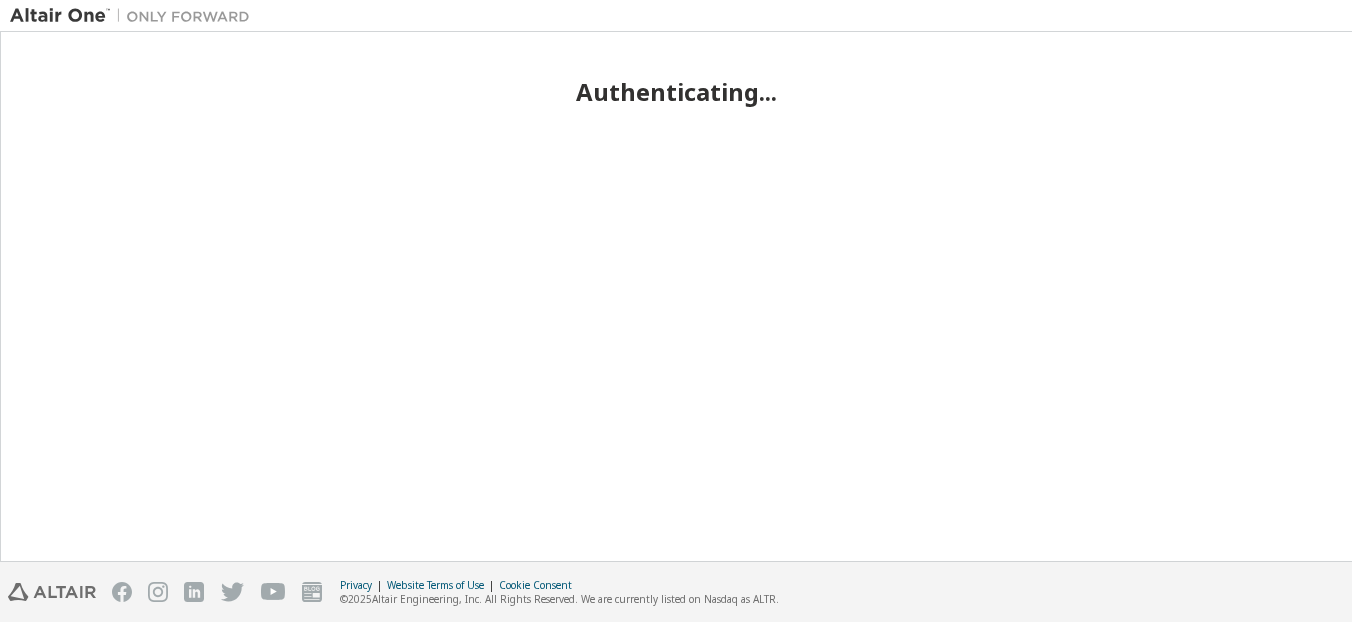 scroll, scrollTop: 0, scrollLeft: 0, axis: both 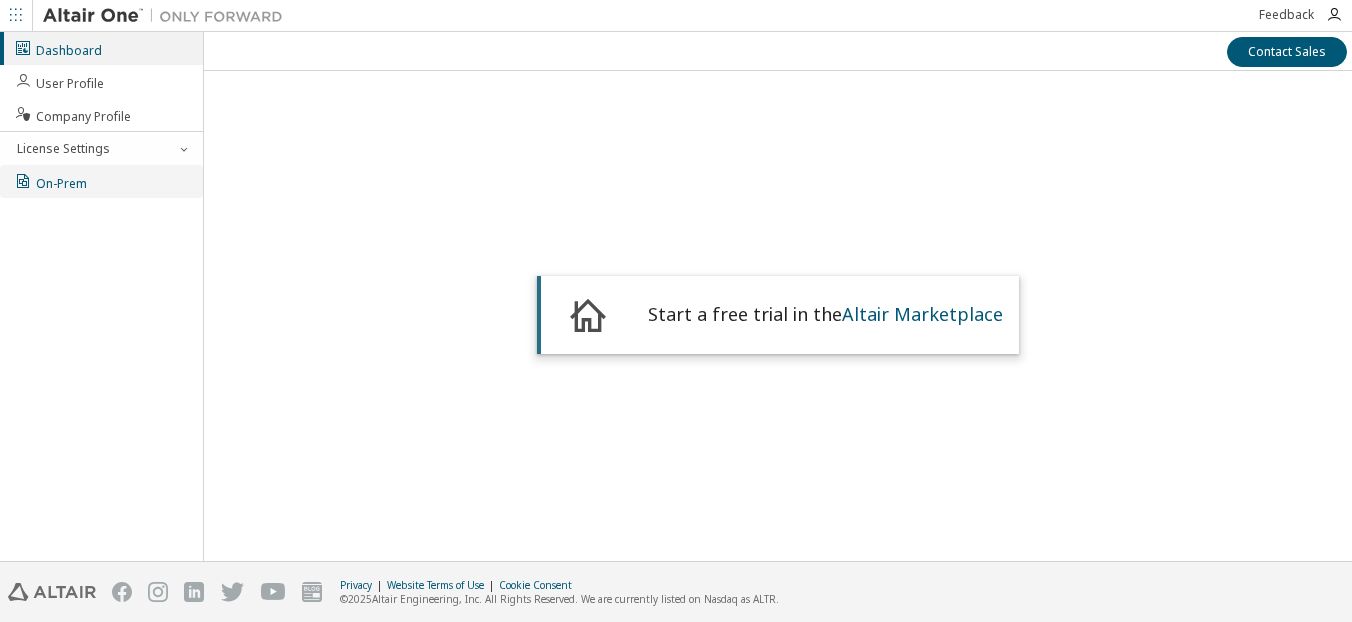 click on "On-Prem" at bounding box center (101, 181) 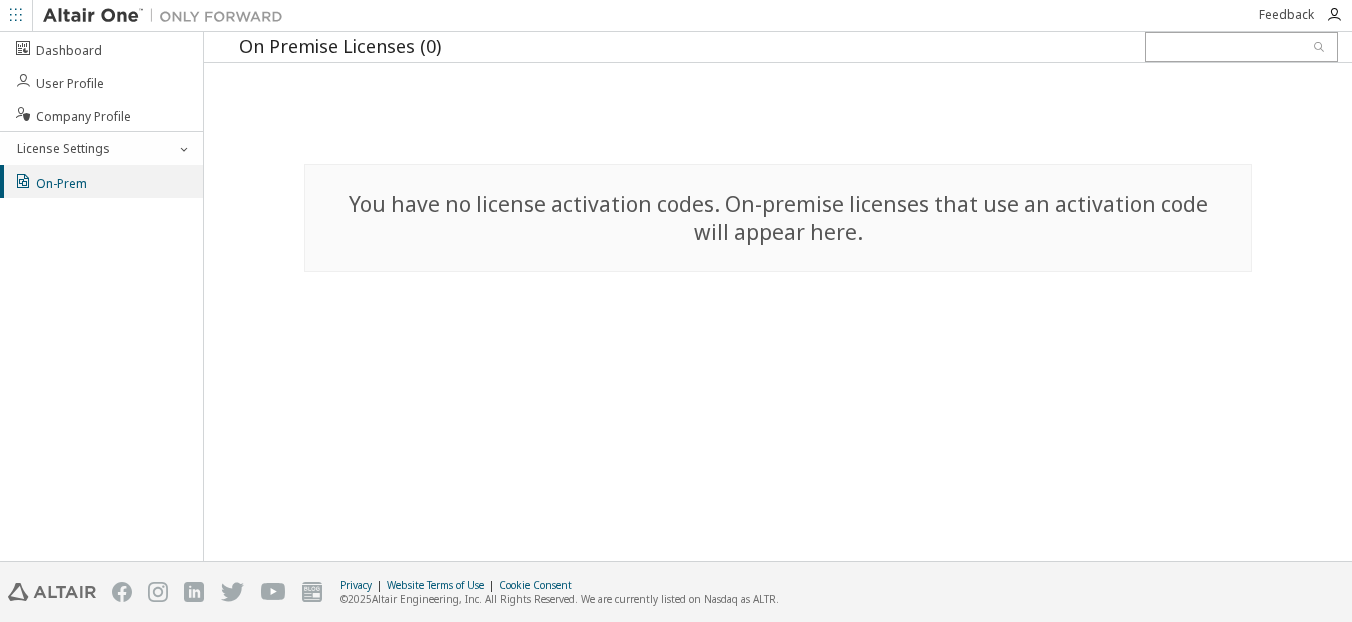 click on "You have no license activation codes. On-premise licenses that use an activation code will appear here." at bounding box center [778, 218] 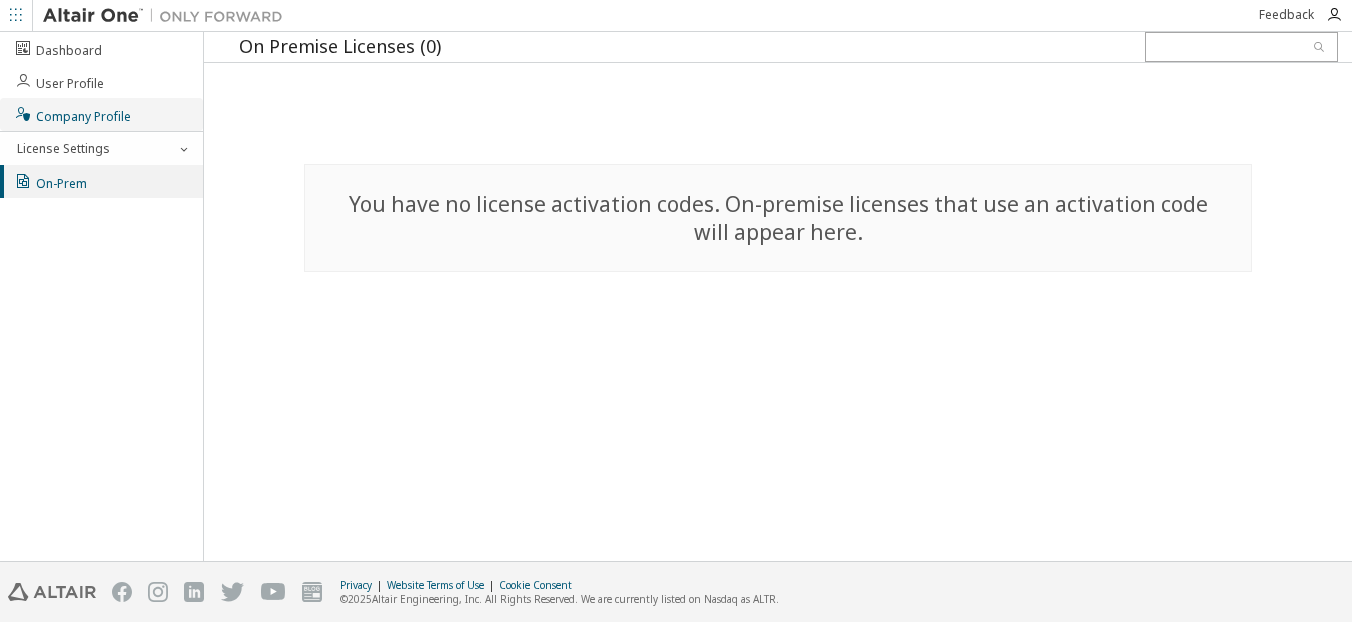 click on "Company Profile" at bounding box center [72, 114] 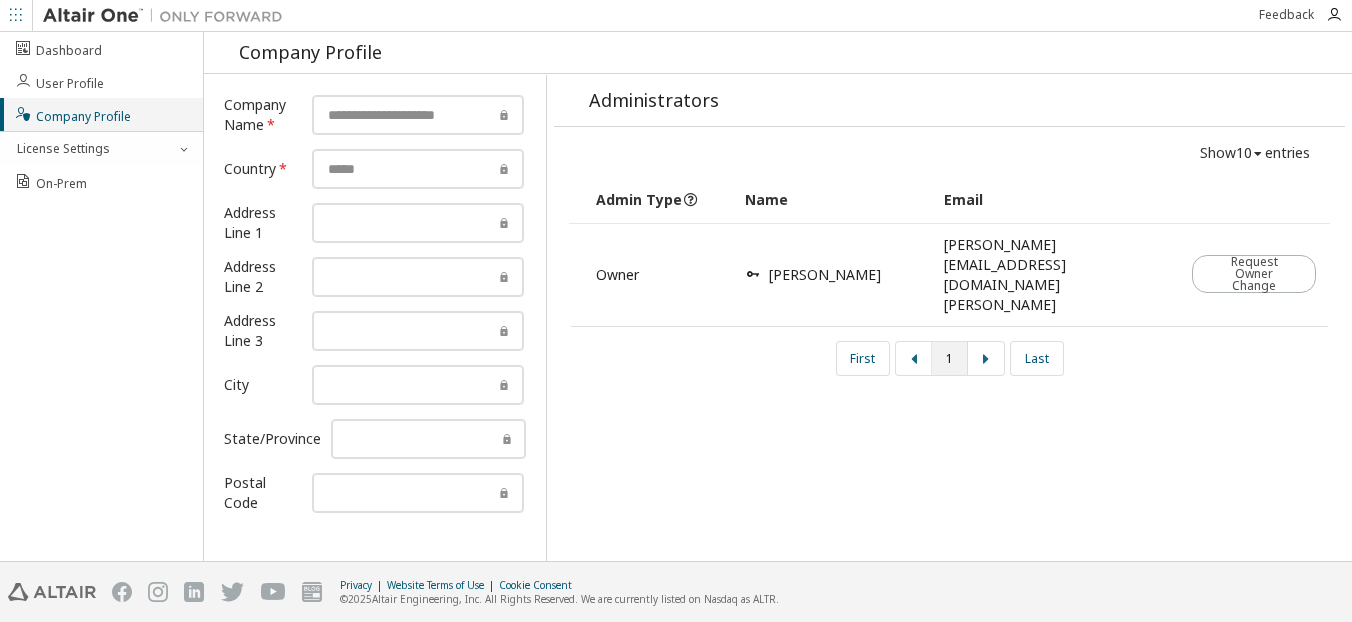 click on "Company Profile" at bounding box center (101, 114) 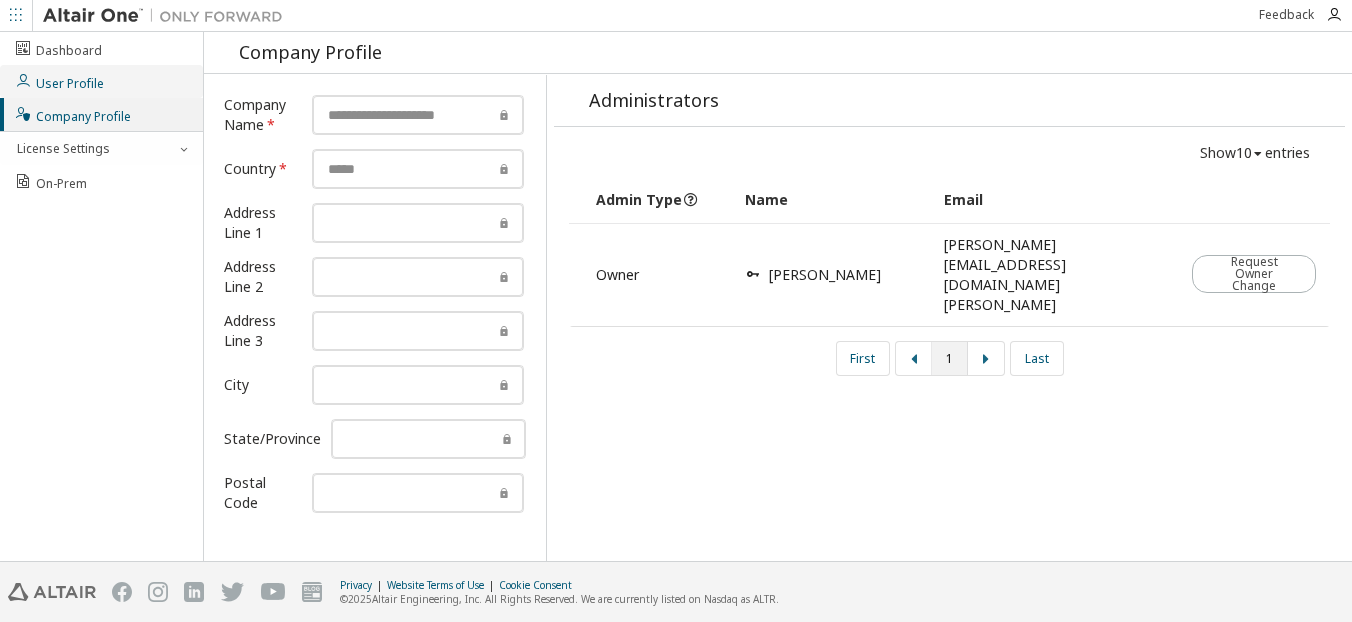 click on "User Profile" at bounding box center [101, 81] 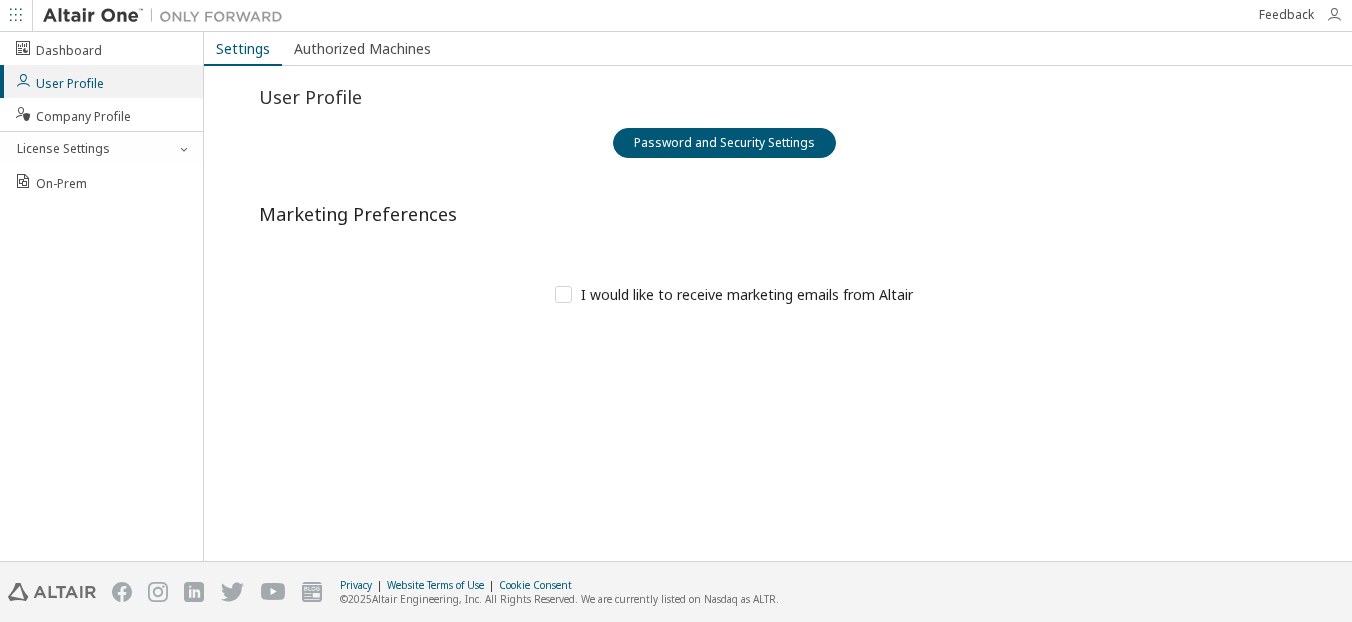 click at bounding box center (1334, 15) 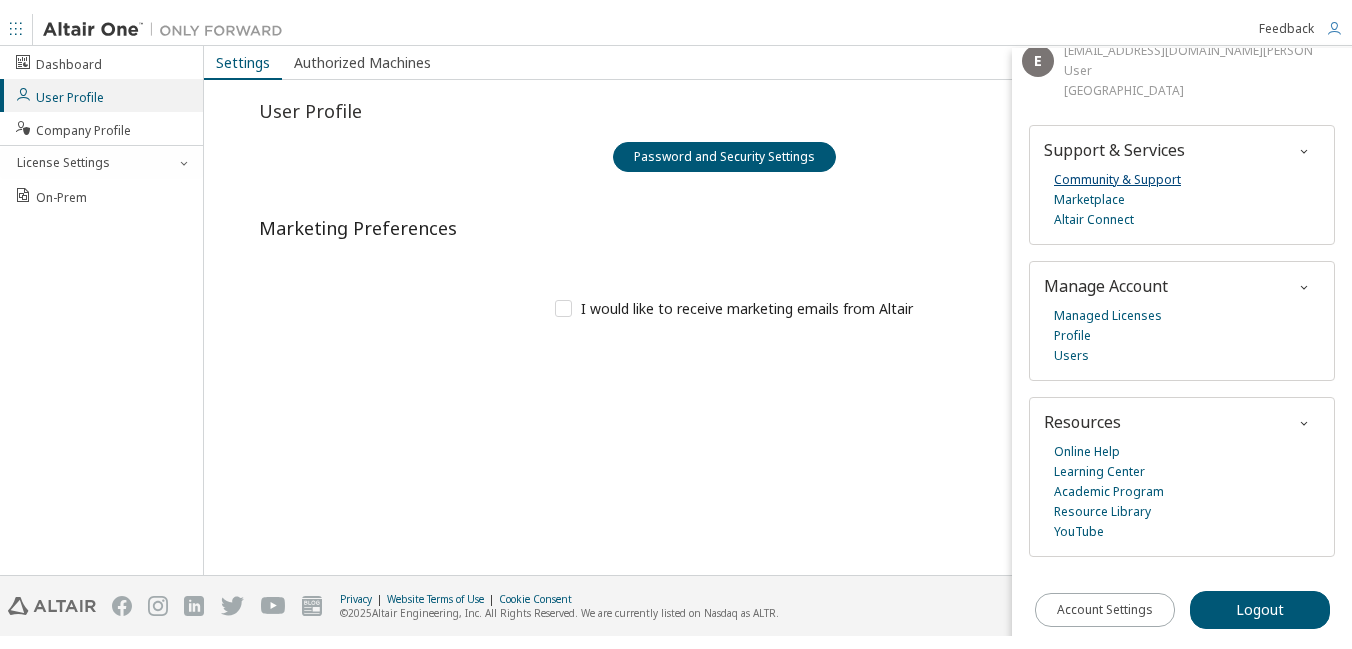 scroll, scrollTop: 52, scrollLeft: 0, axis: vertical 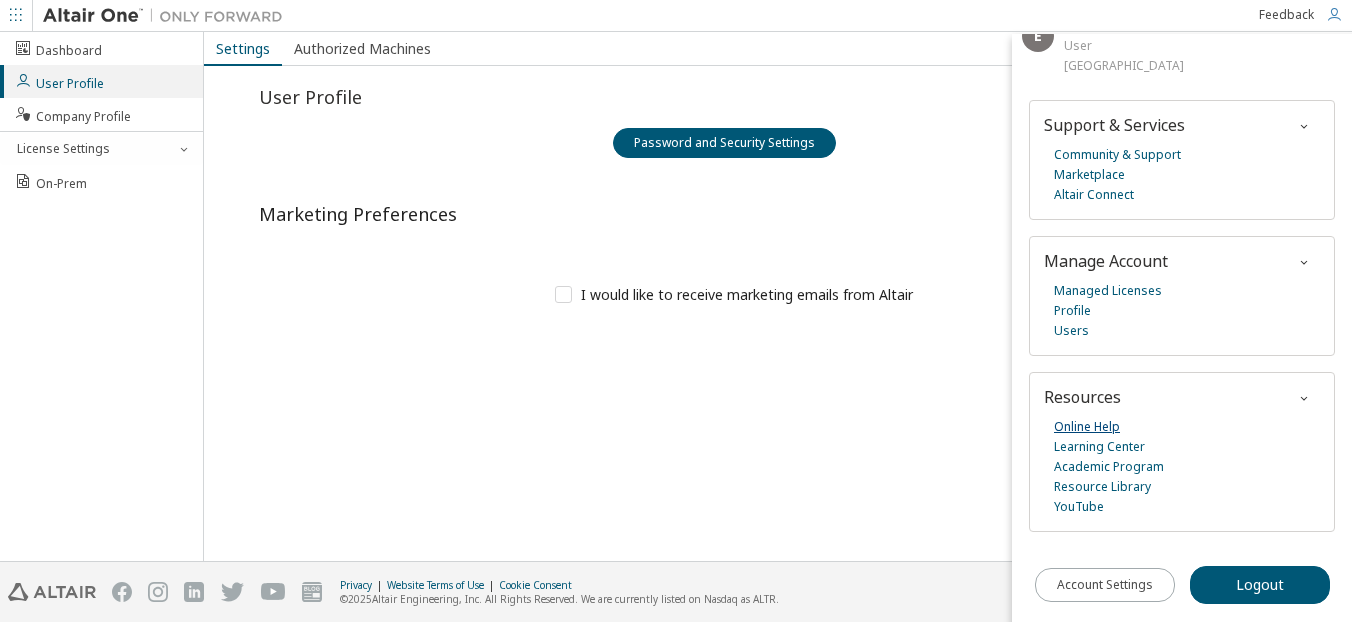 click on "Online Help" at bounding box center [1087, 427] 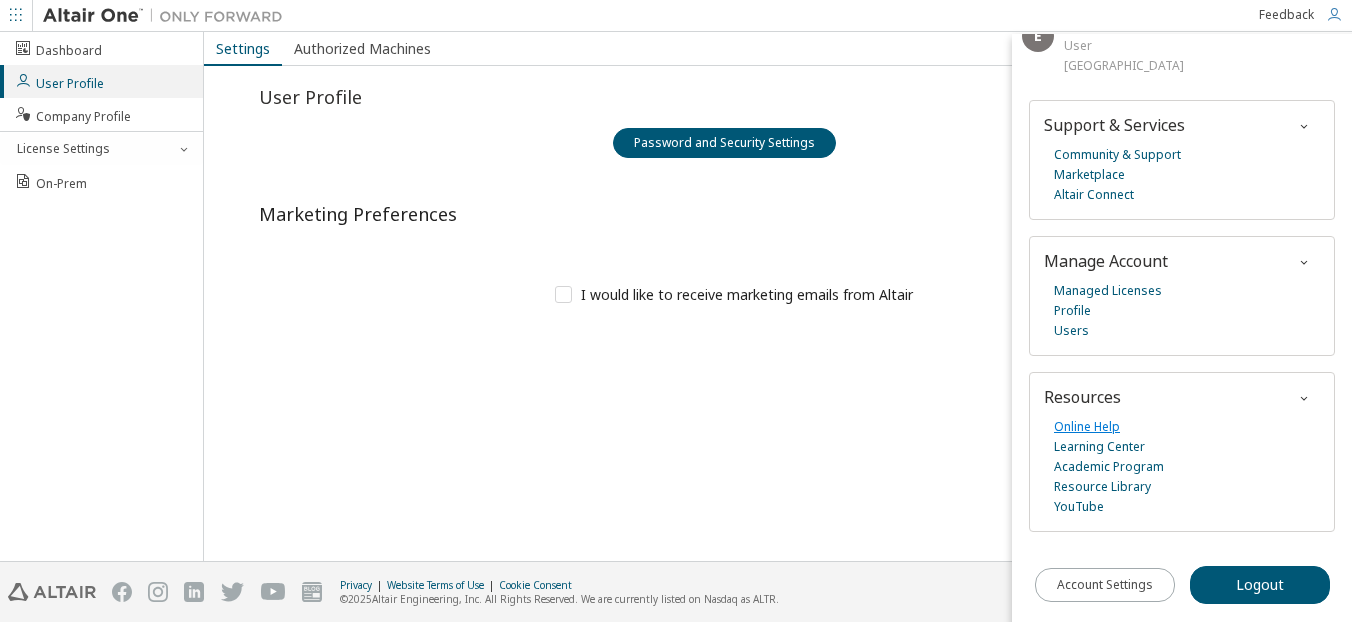 click on "Online Help" at bounding box center (1087, 427) 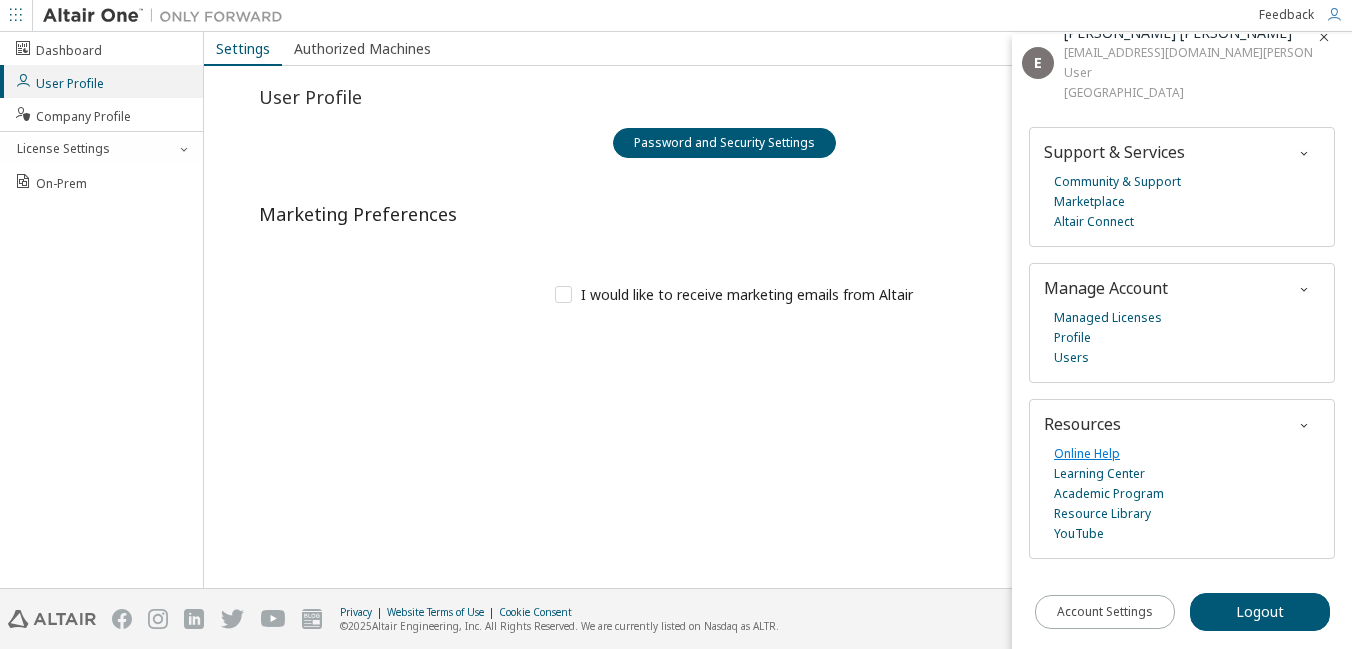scroll, scrollTop: 25, scrollLeft: 0, axis: vertical 